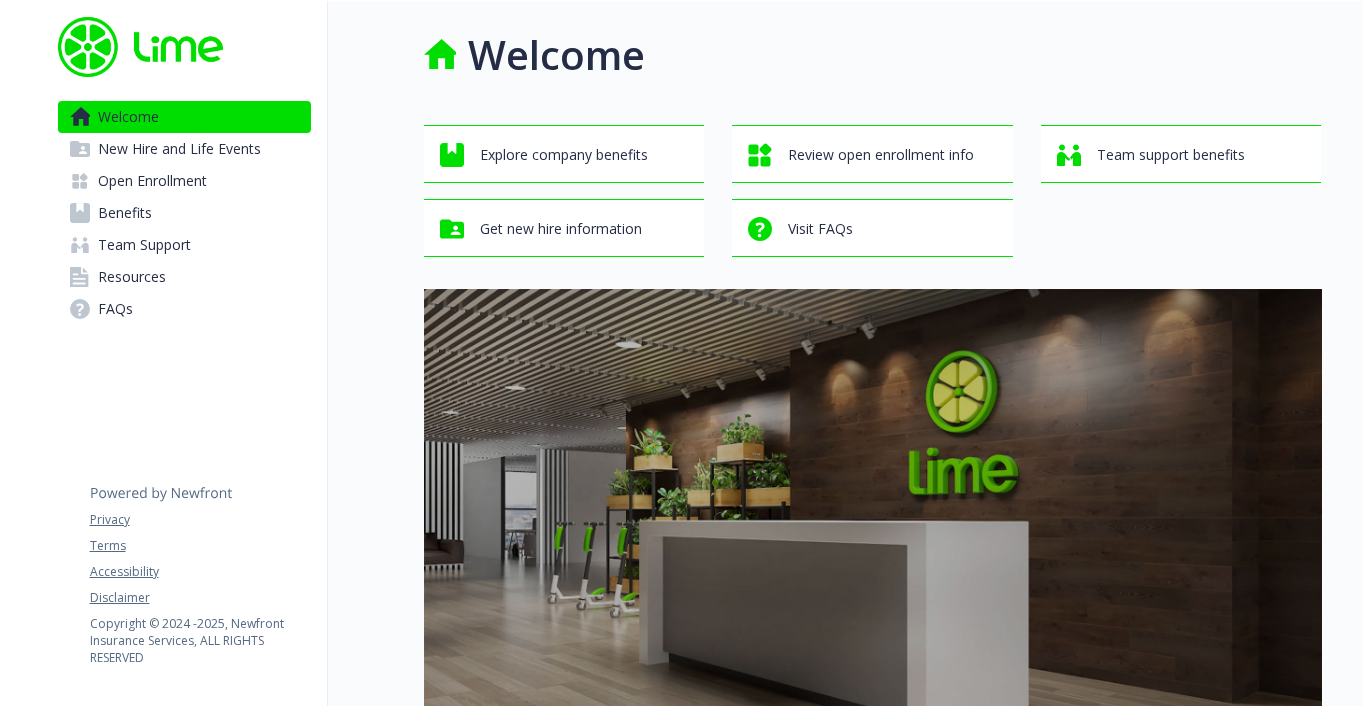 scroll, scrollTop: 0, scrollLeft: 0, axis: both 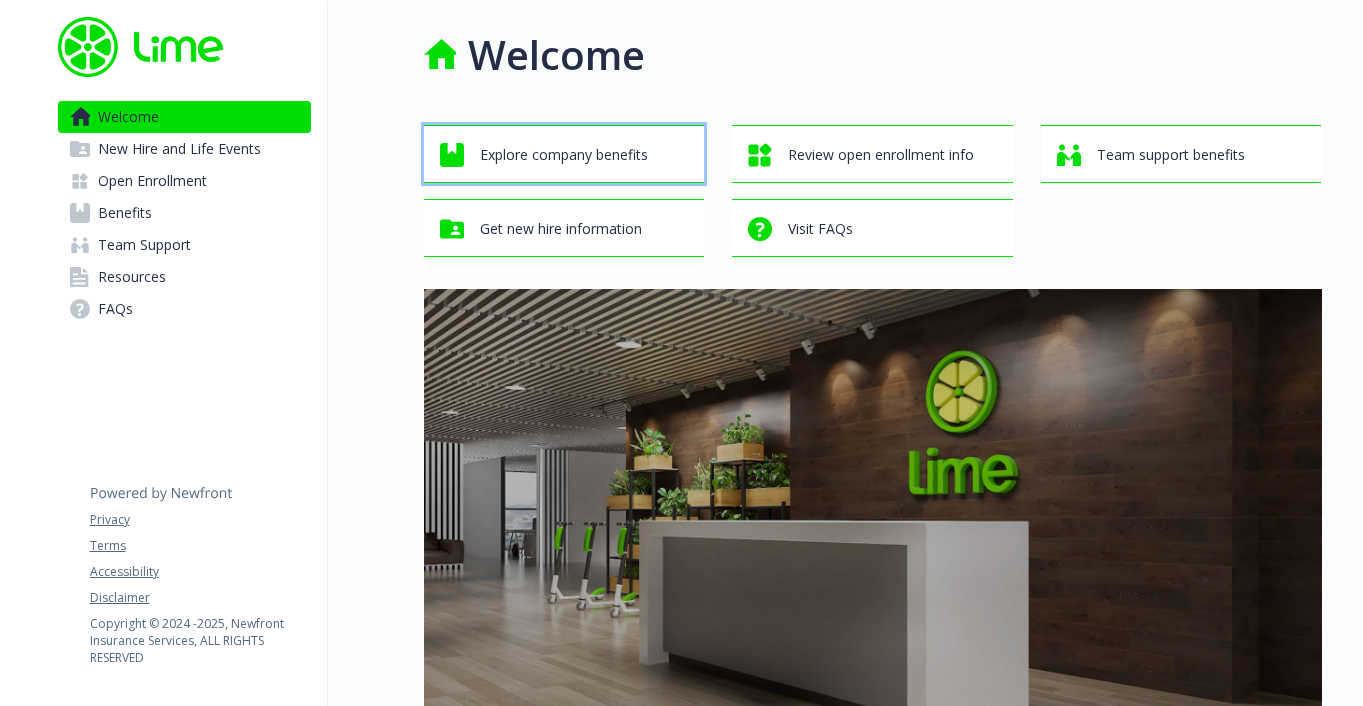 click on "Explore company benefits" at bounding box center [564, 155] 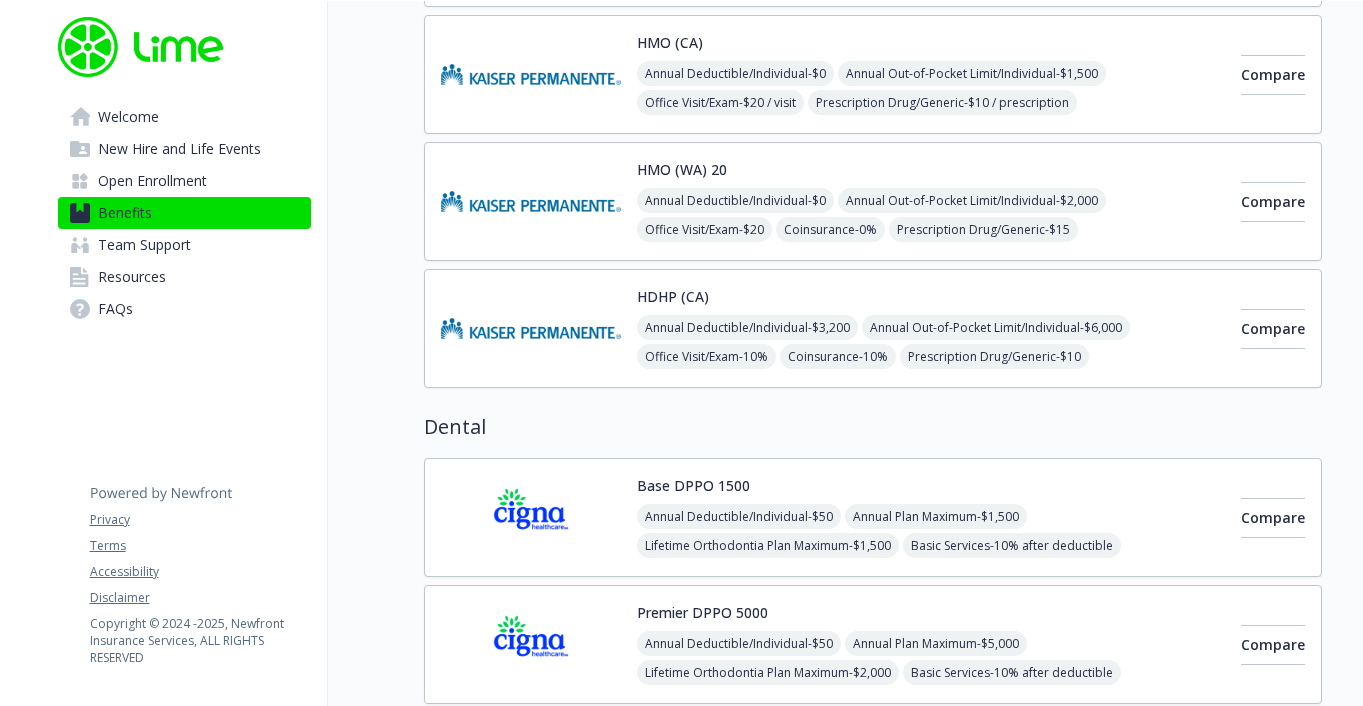 scroll, scrollTop: 0, scrollLeft: 0, axis: both 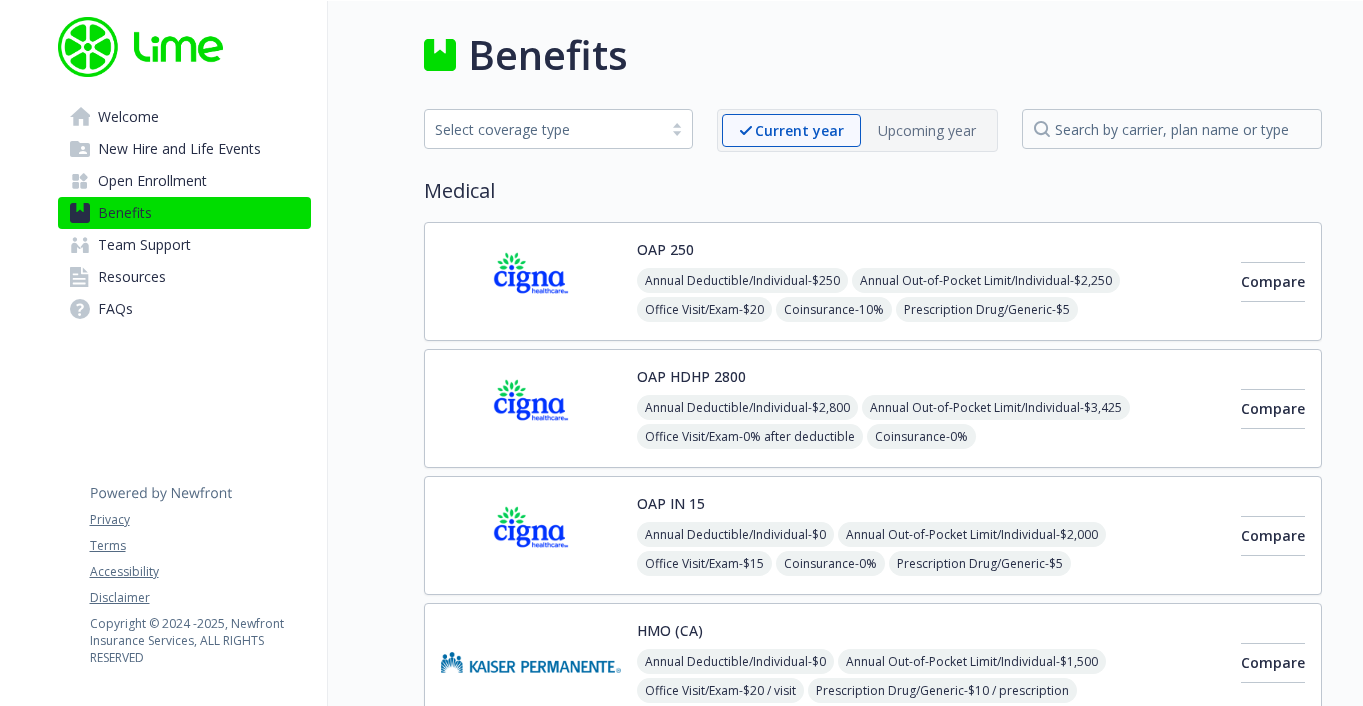 click on "Team Support" at bounding box center [184, 245] 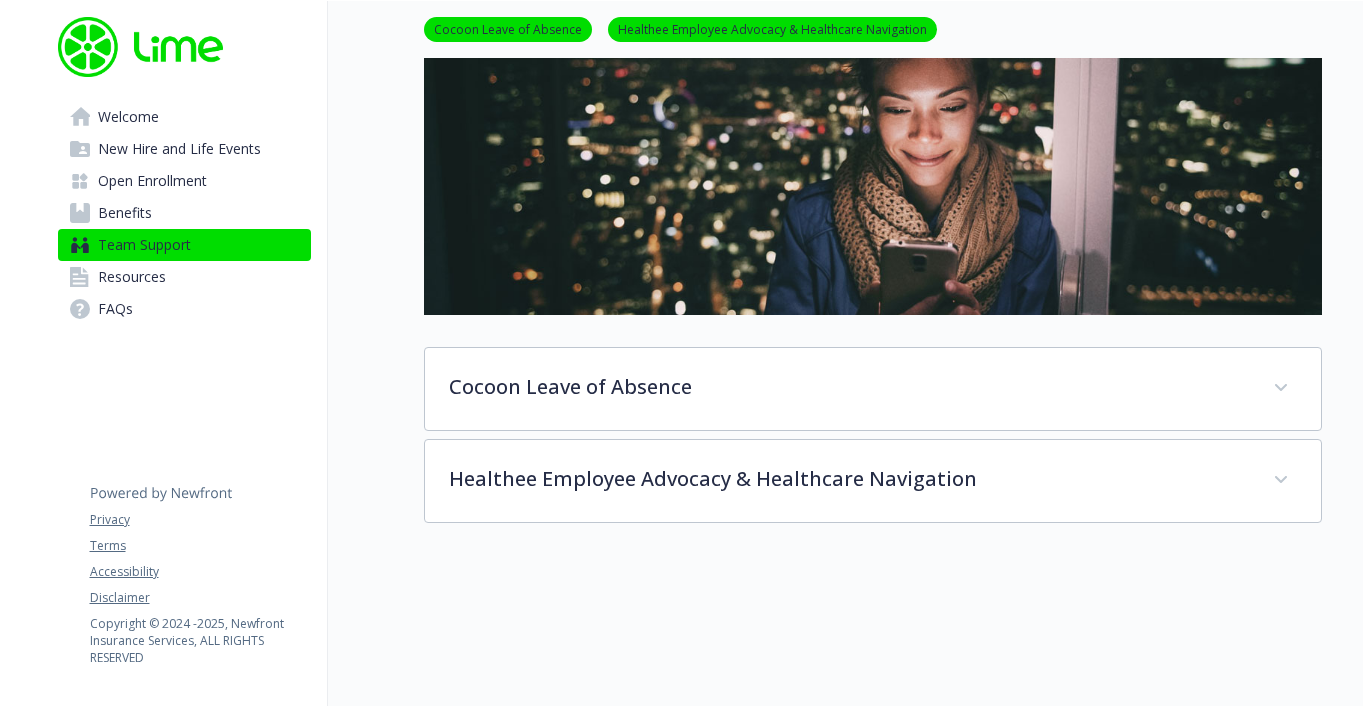 scroll, scrollTop: 155, scrollLeft: 0, axis: vertical 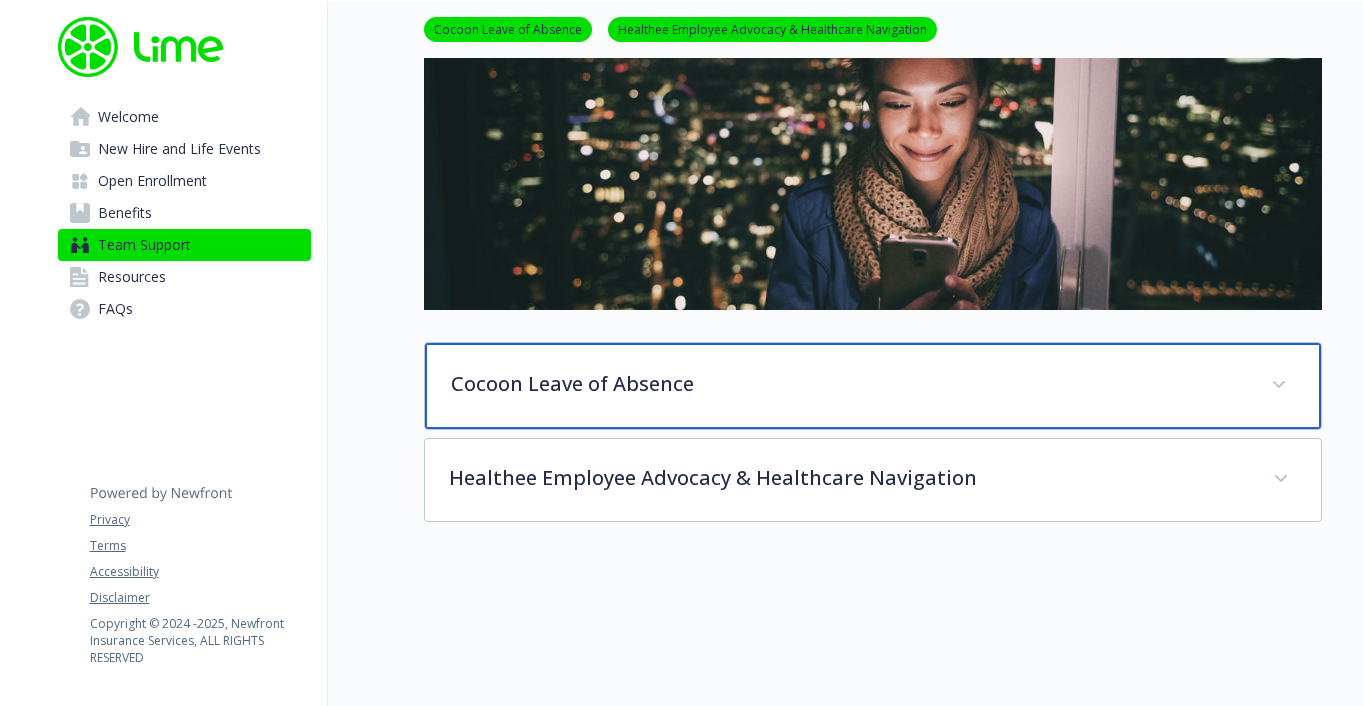 click on "Cocoon Leave of Absence" at bounding box center (873, 386) 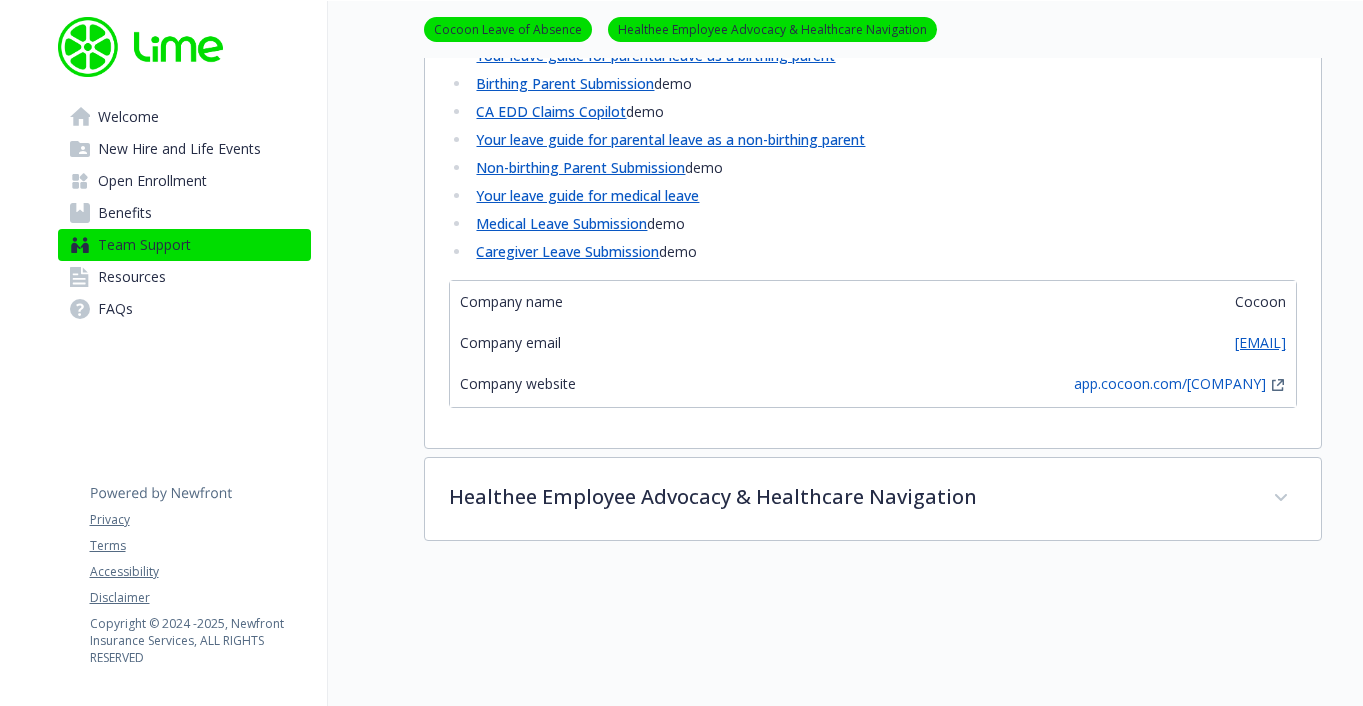 scroll, scrollTop: 1059, scrollLeft: 0, axis: vertical 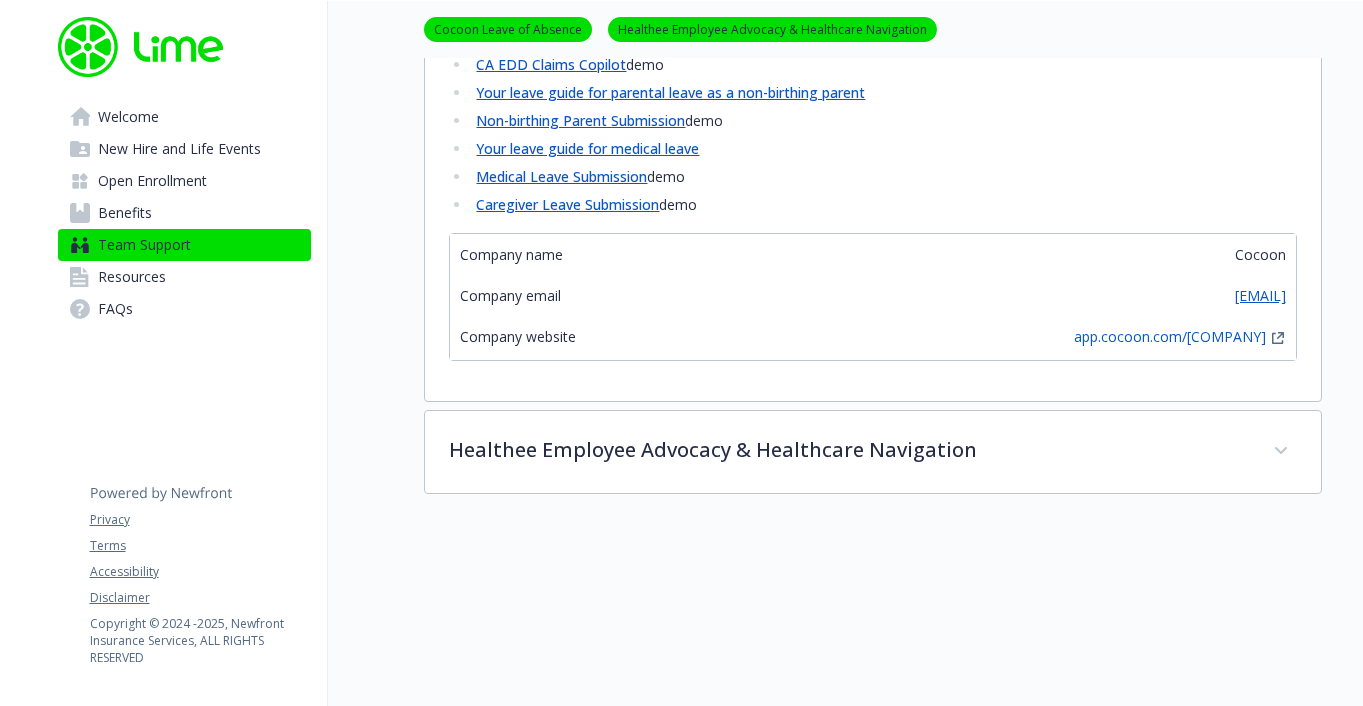 click on "Benefits" at bounding box center (184, 213) 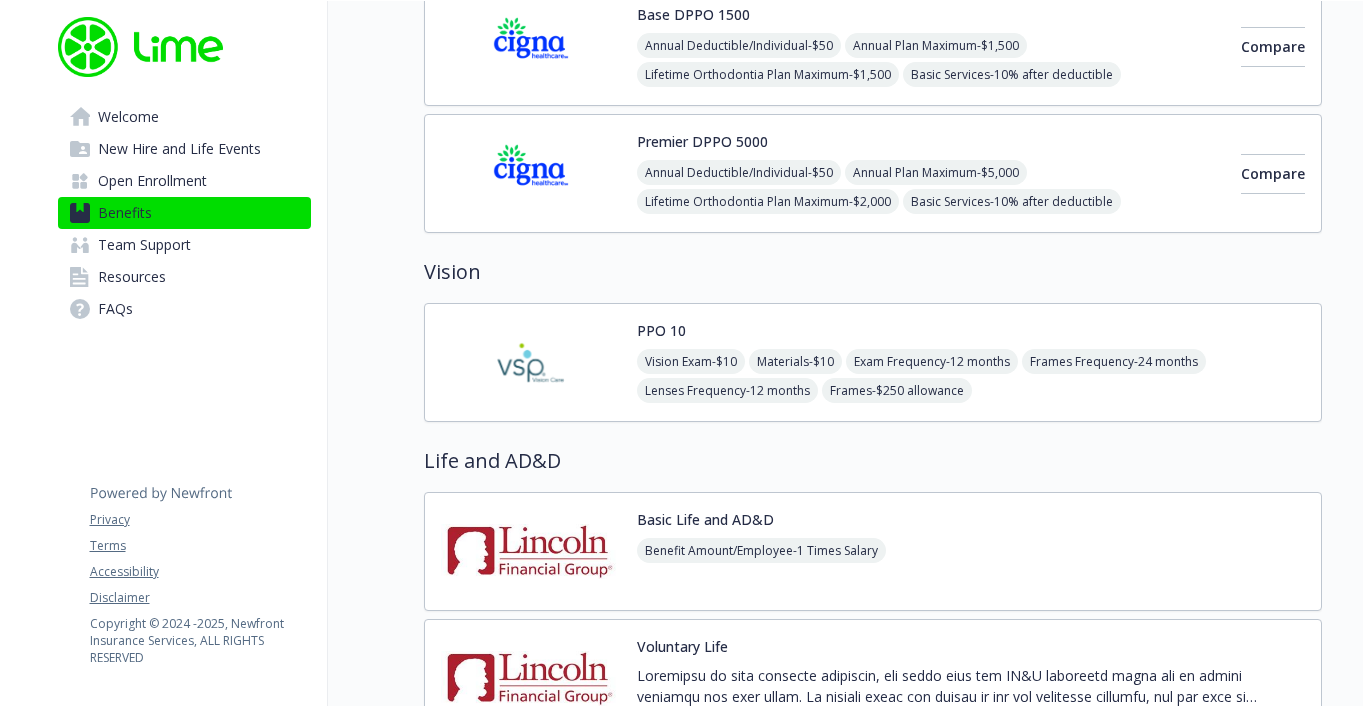 click on "Resources" at bounding box center [184, 277] 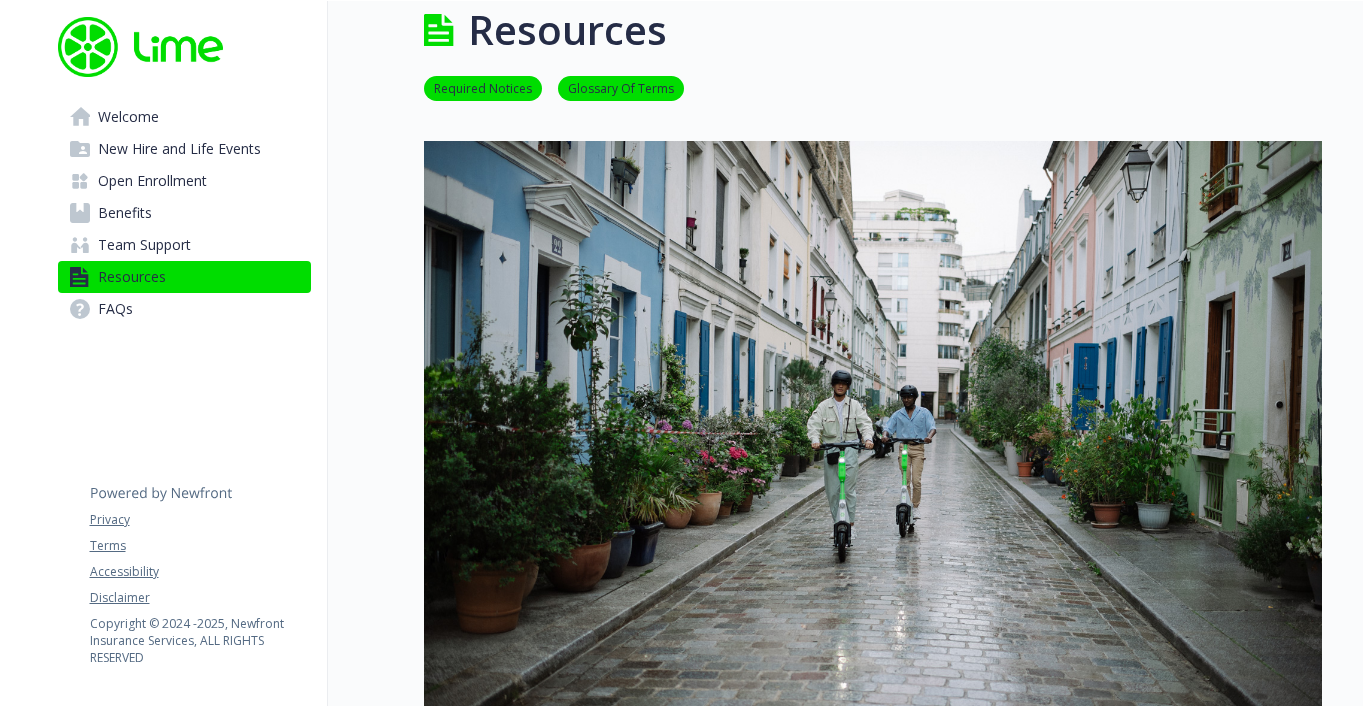 scroll, scrollTop: 0, scrollLeft: 0, axis: both 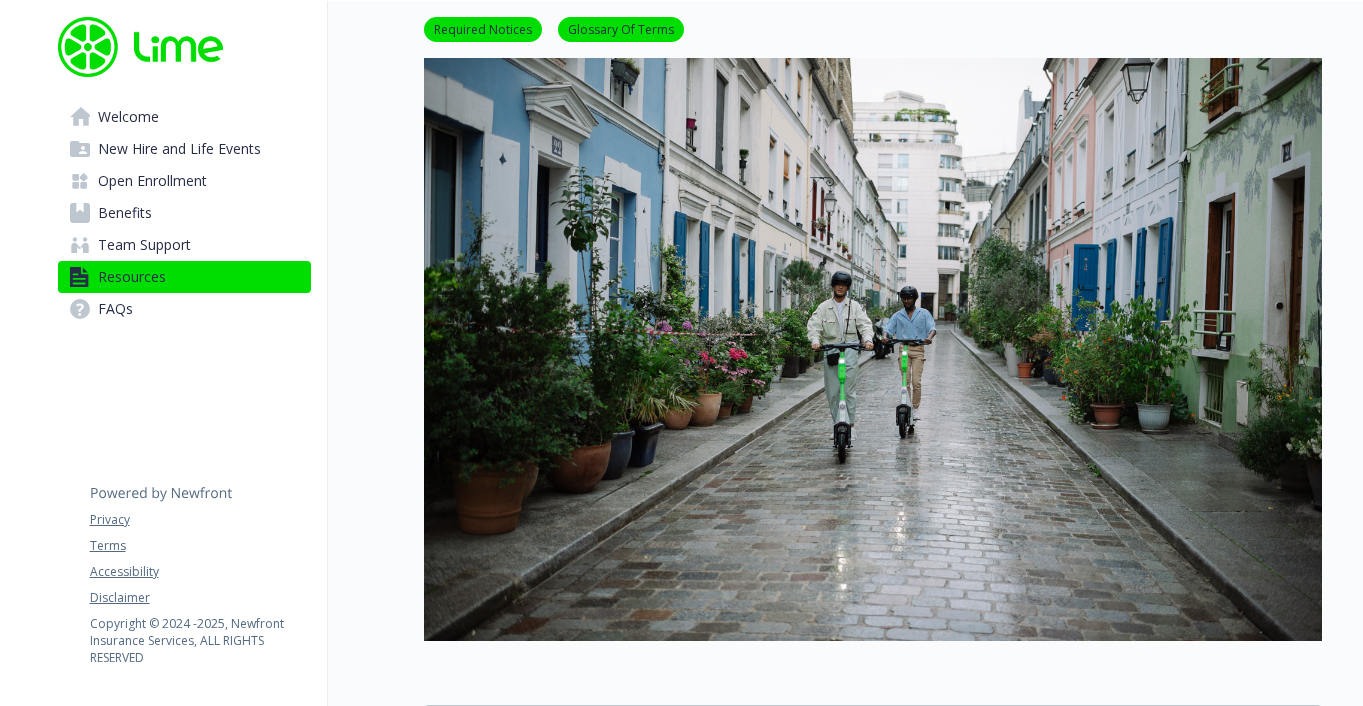 click on "FAQs" at bounding box center (184, 309) 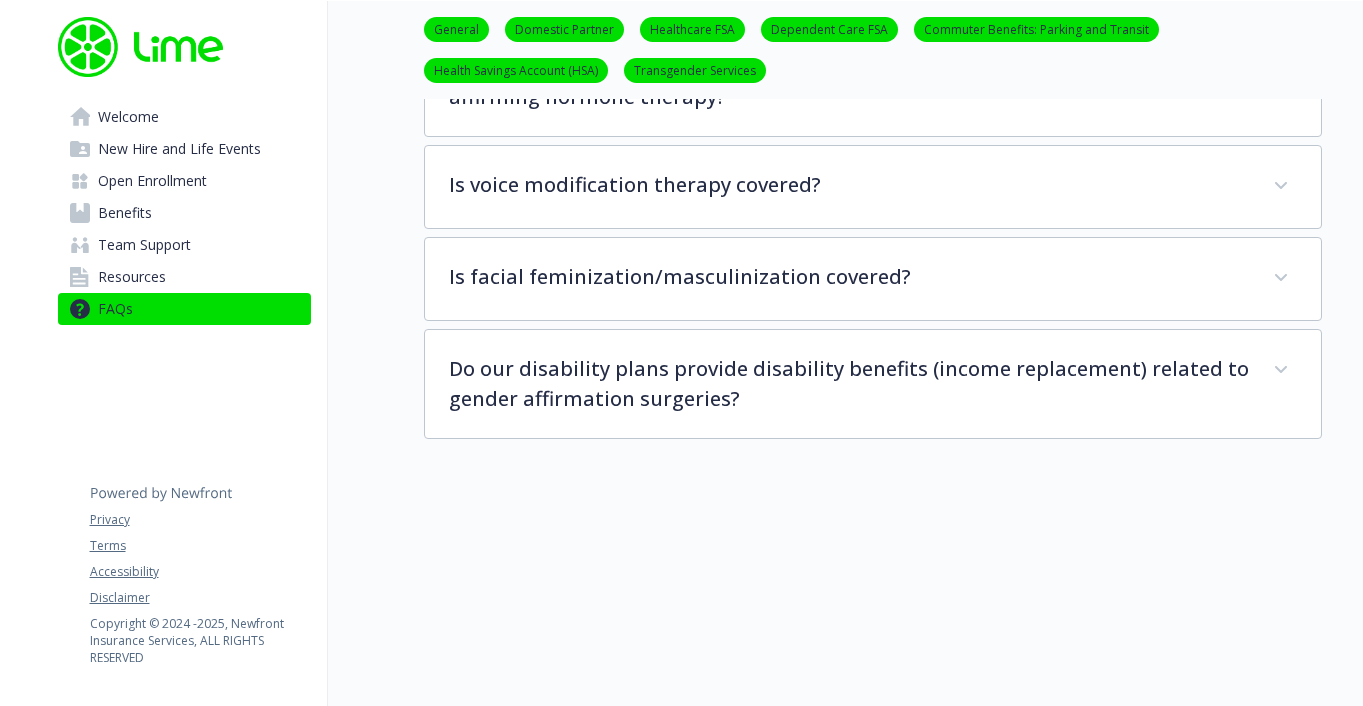 scroll, scrollTop: 4653, scrollLeft: 0, axis: vertical 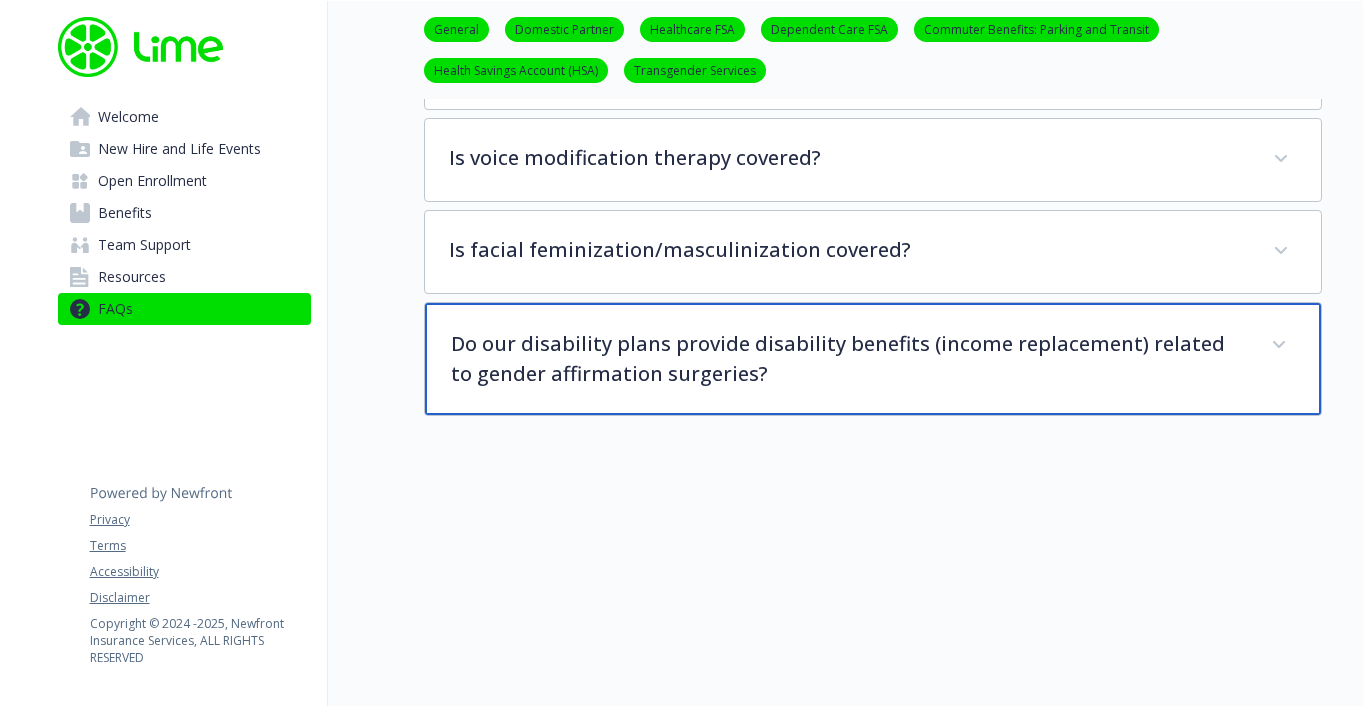 click on "Do our disability plans provide disability benefits (income replacement) related to gender affirmation surgeries?" at bounding box center [849, 359] 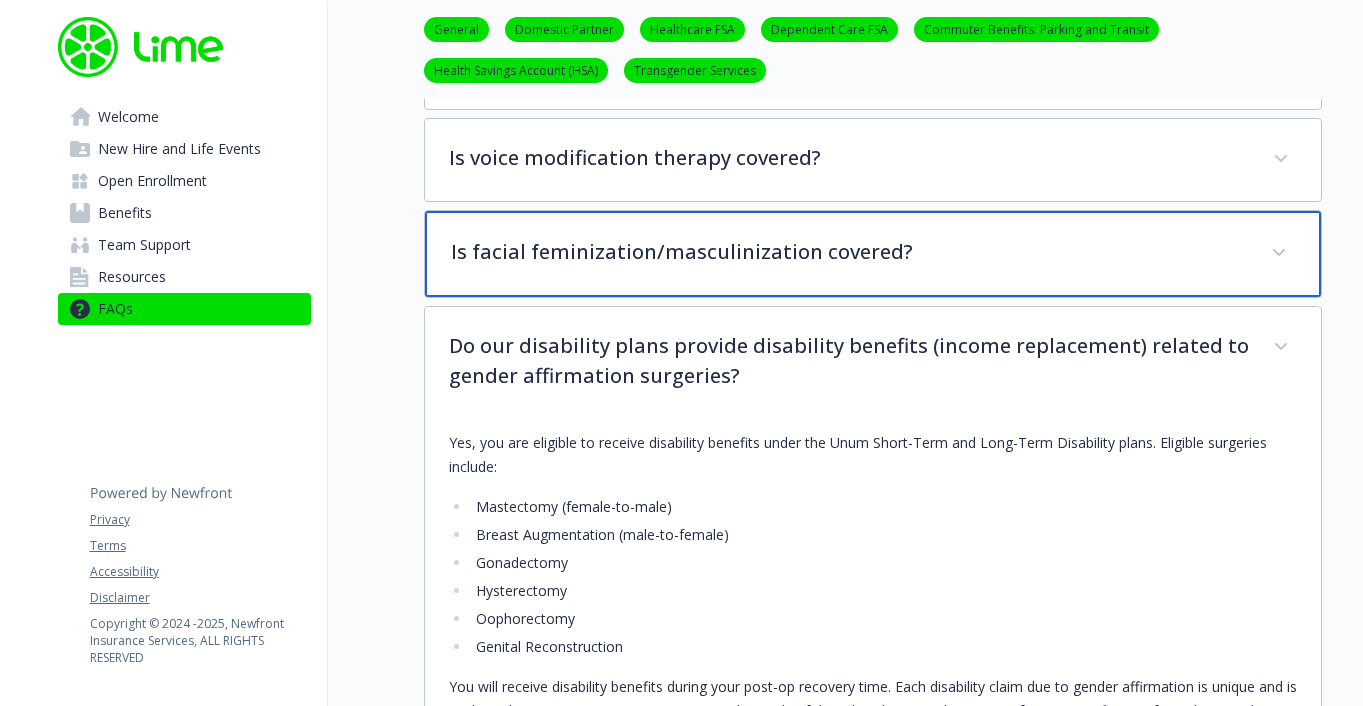 click on "Is facial feminization/masculinization covered?" at bounding box center [849, 252] 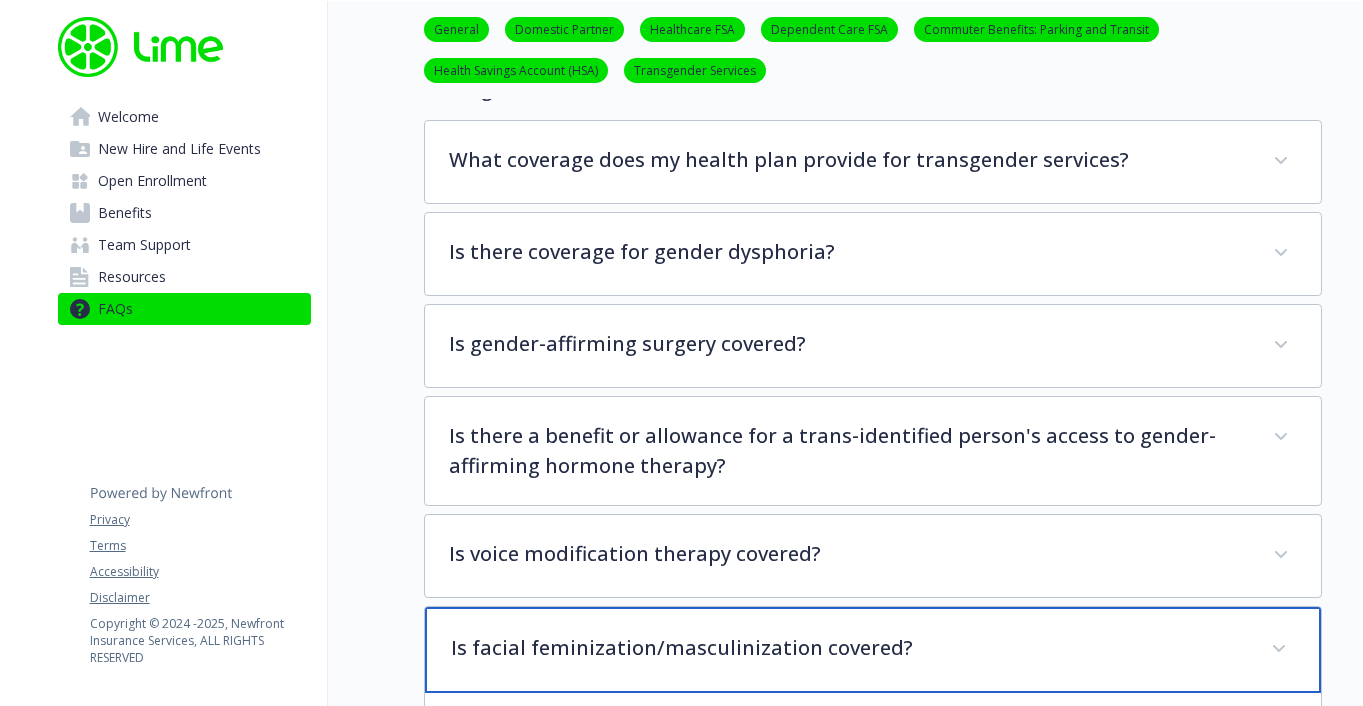 scroll, scrollTop: 4242, scrollLeft: 0, axis: vertical 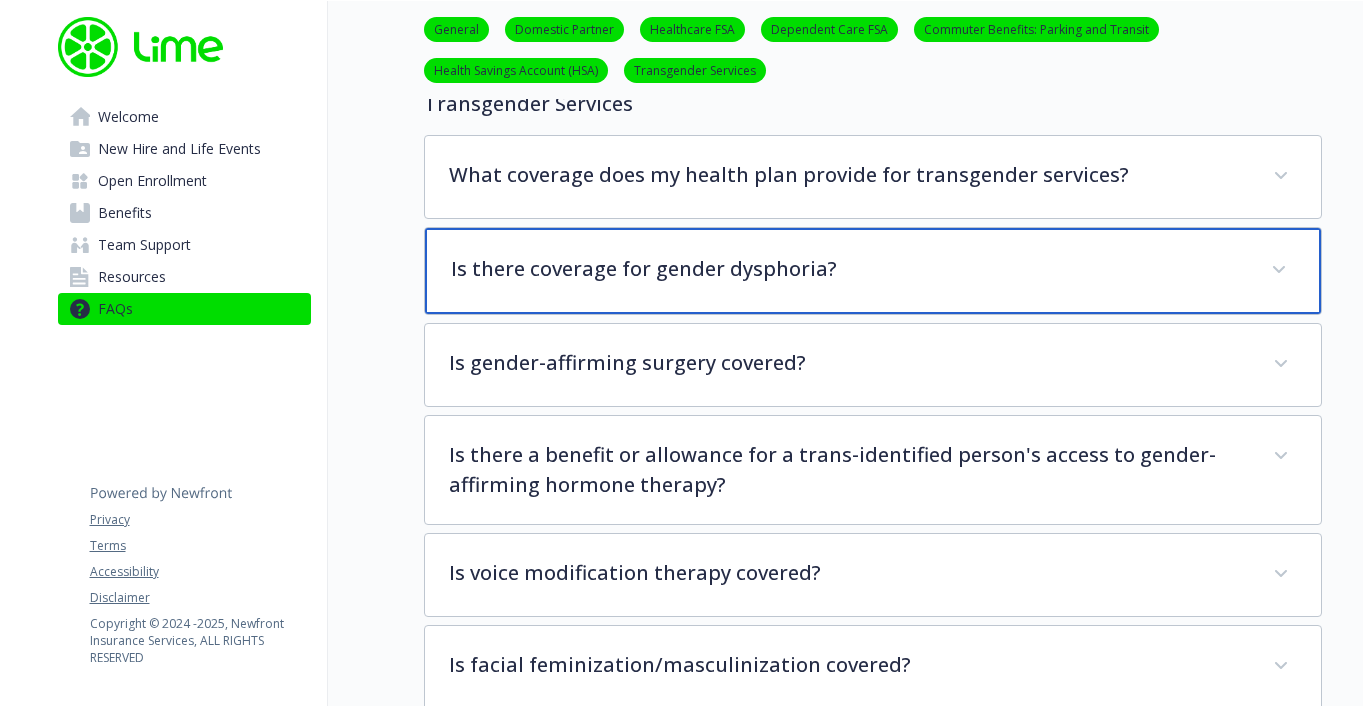 click on "Is there coverage for gender dysphoria?" at bounding box center [873, 271] 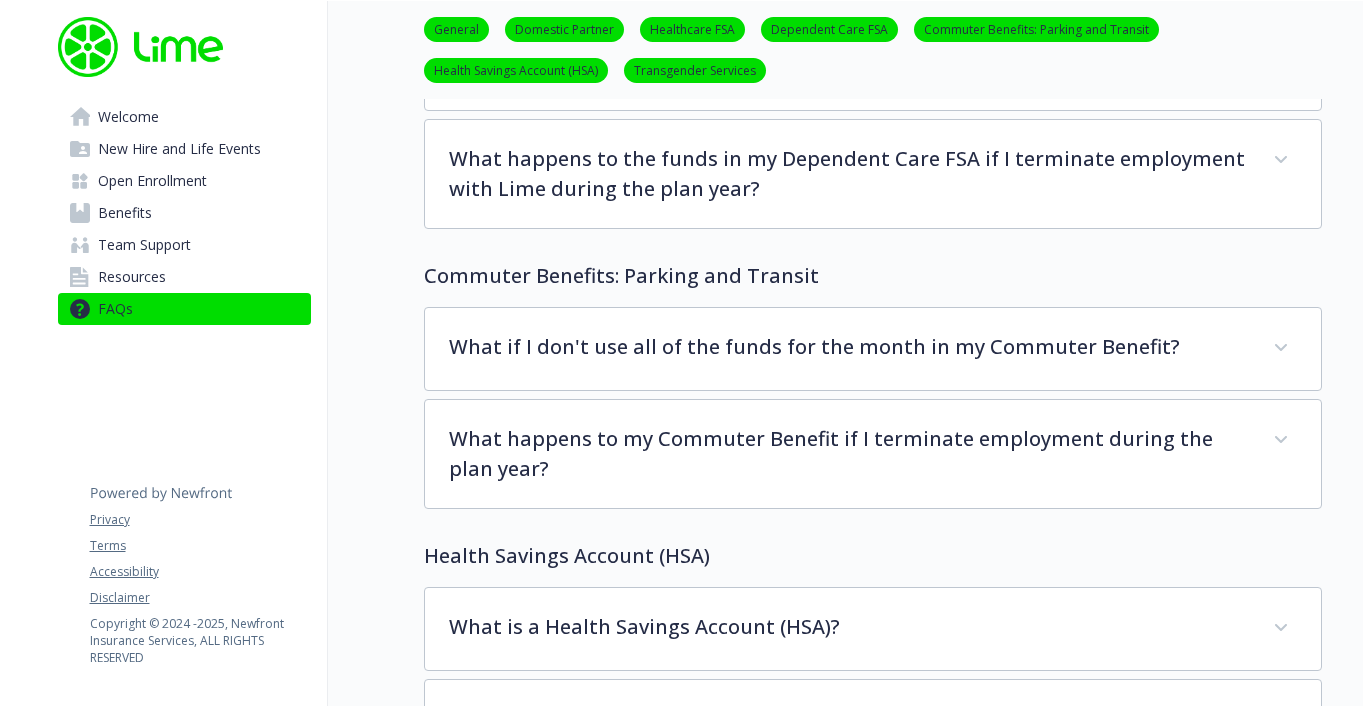 scroll, scrollTop: 1515, scrollLeft: 0, axis: vertical 